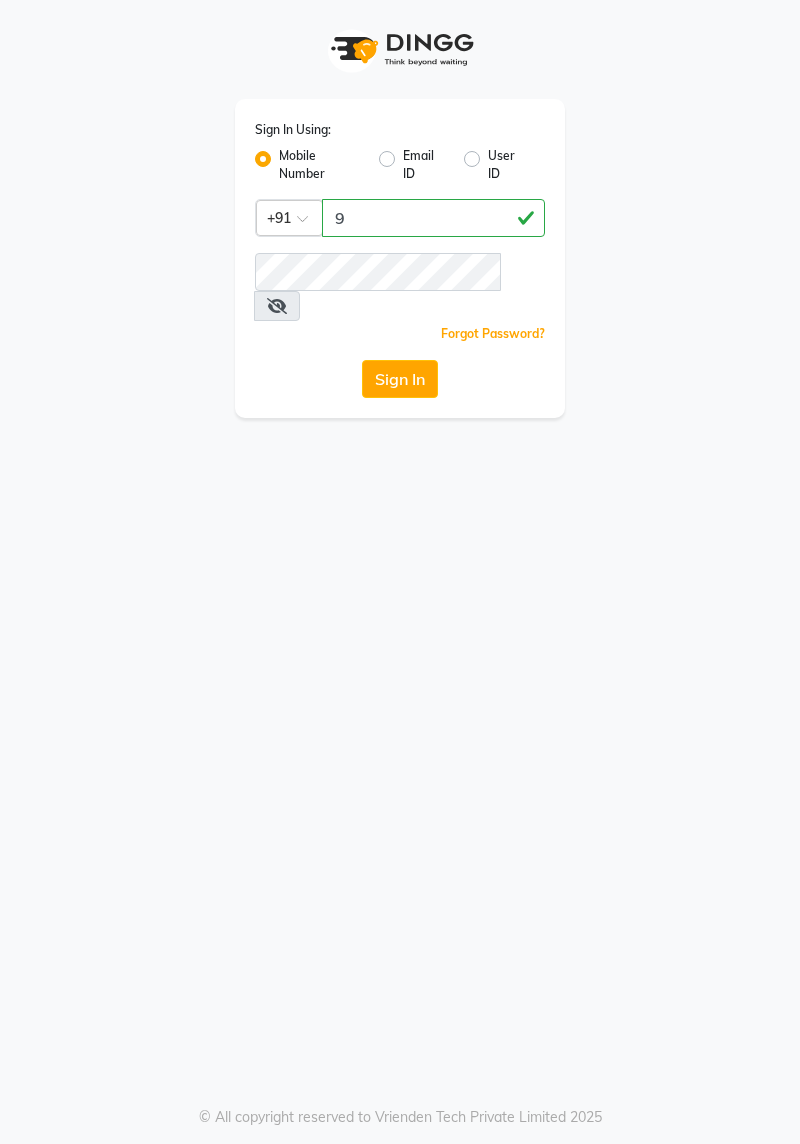 scroll, scrollTop: 0, scrollLeft: 0, axis: both 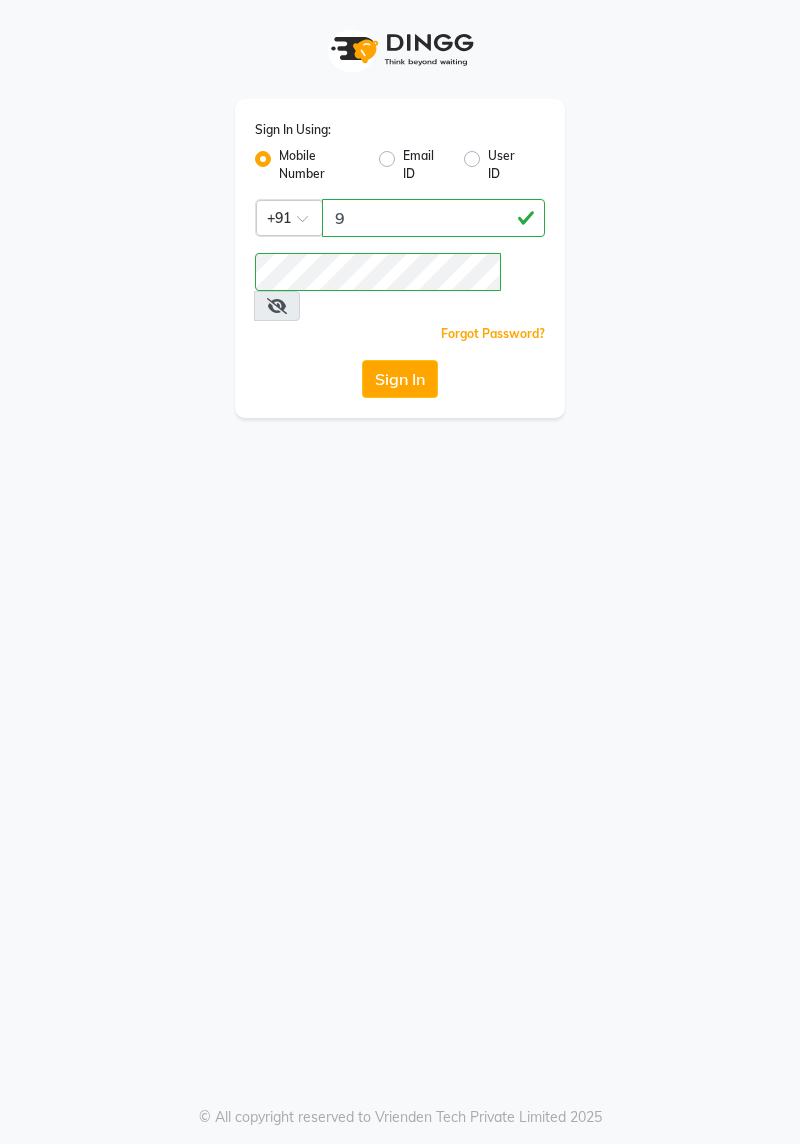 click on "Sign In" 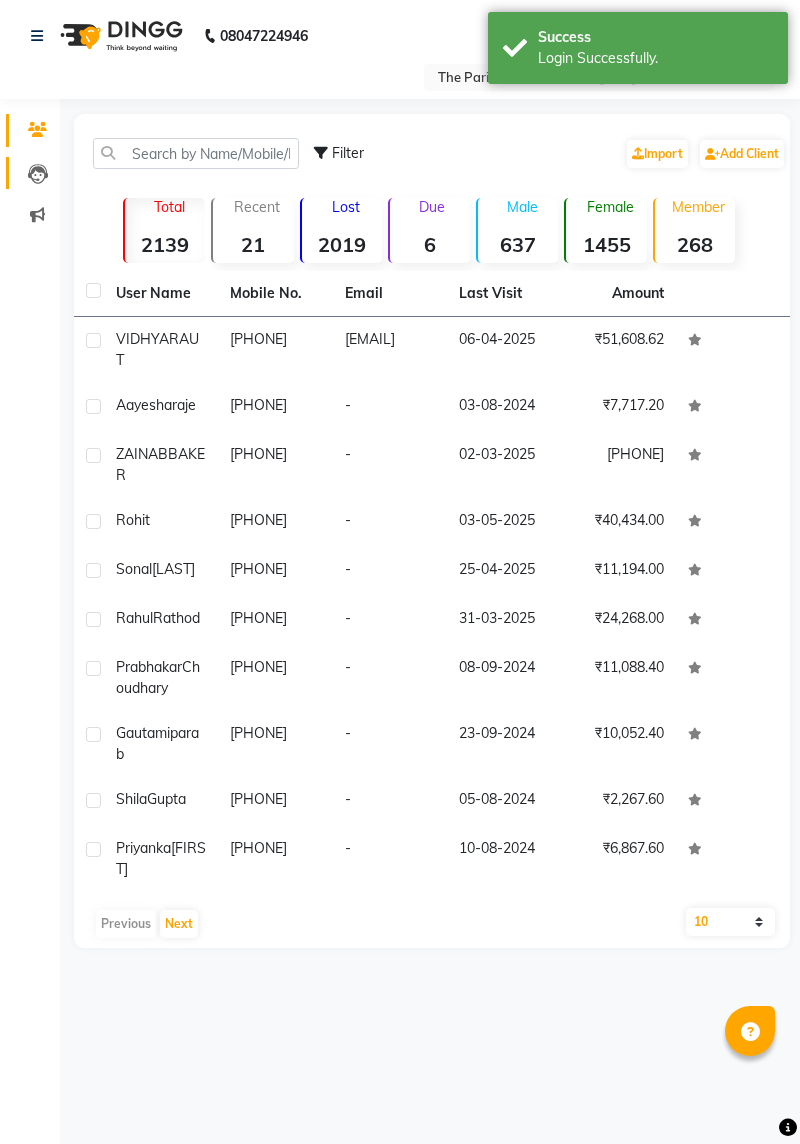 click 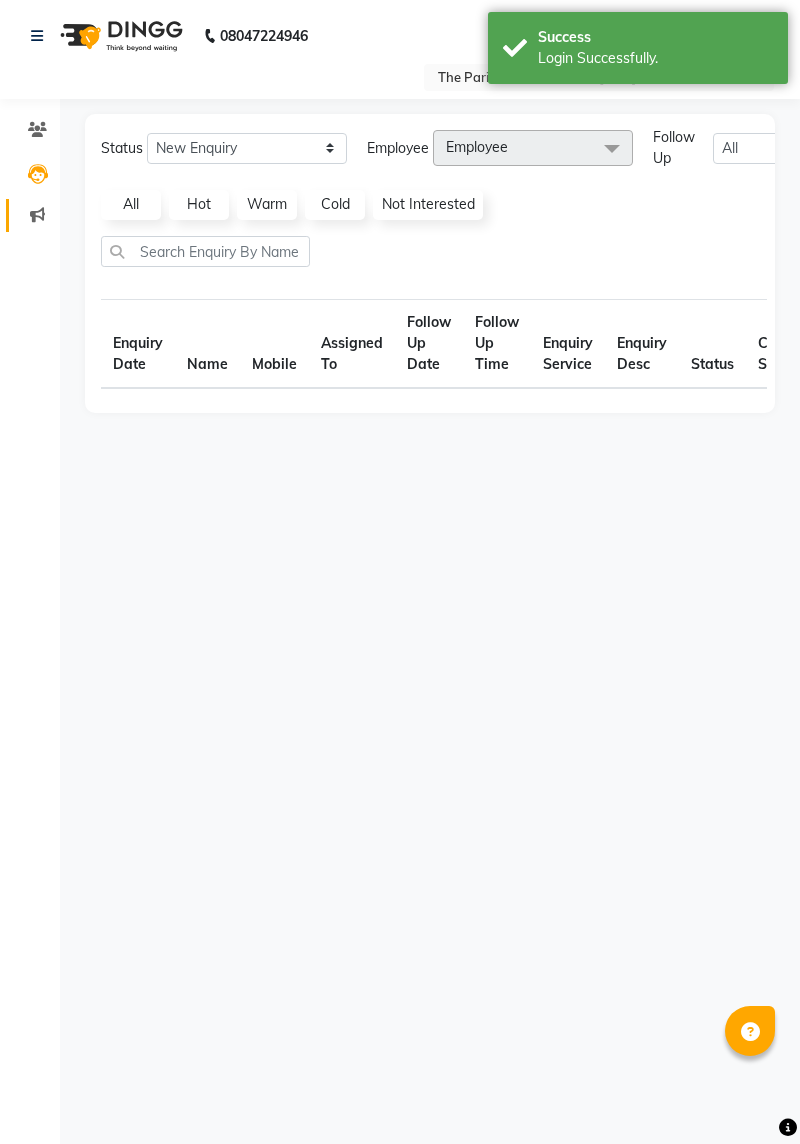 click 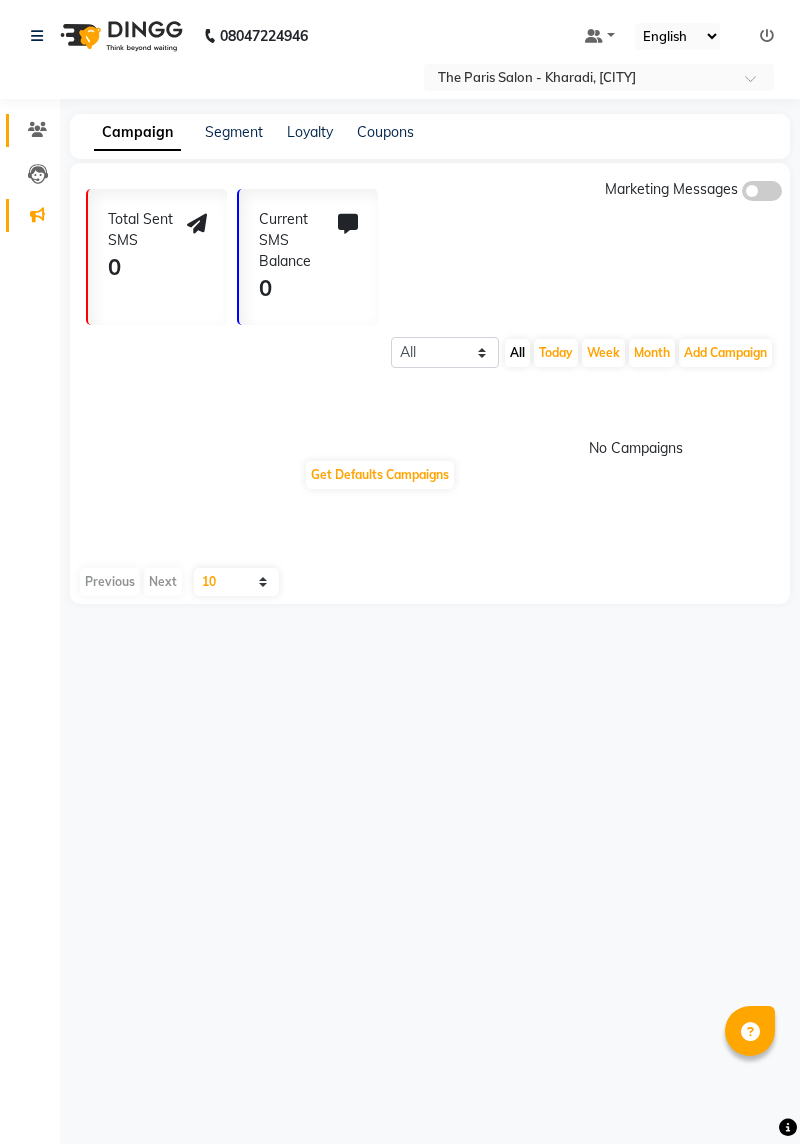 click 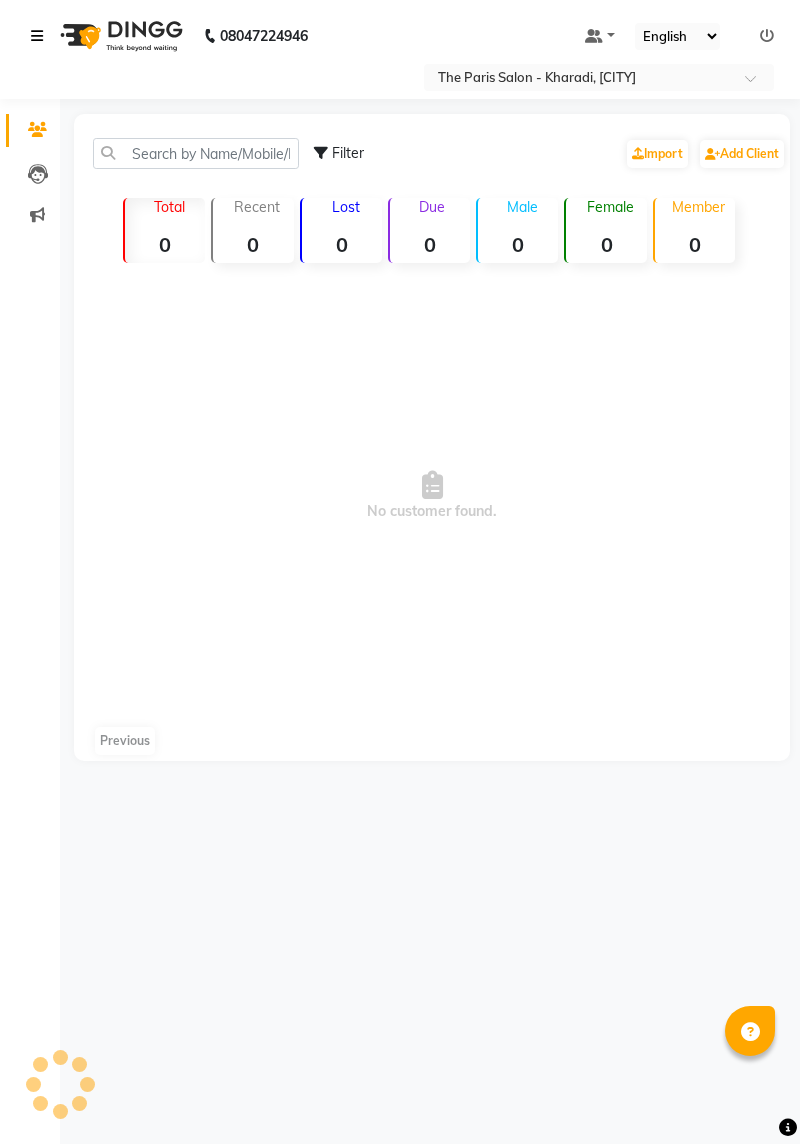 click at bounding box center [41, 36] 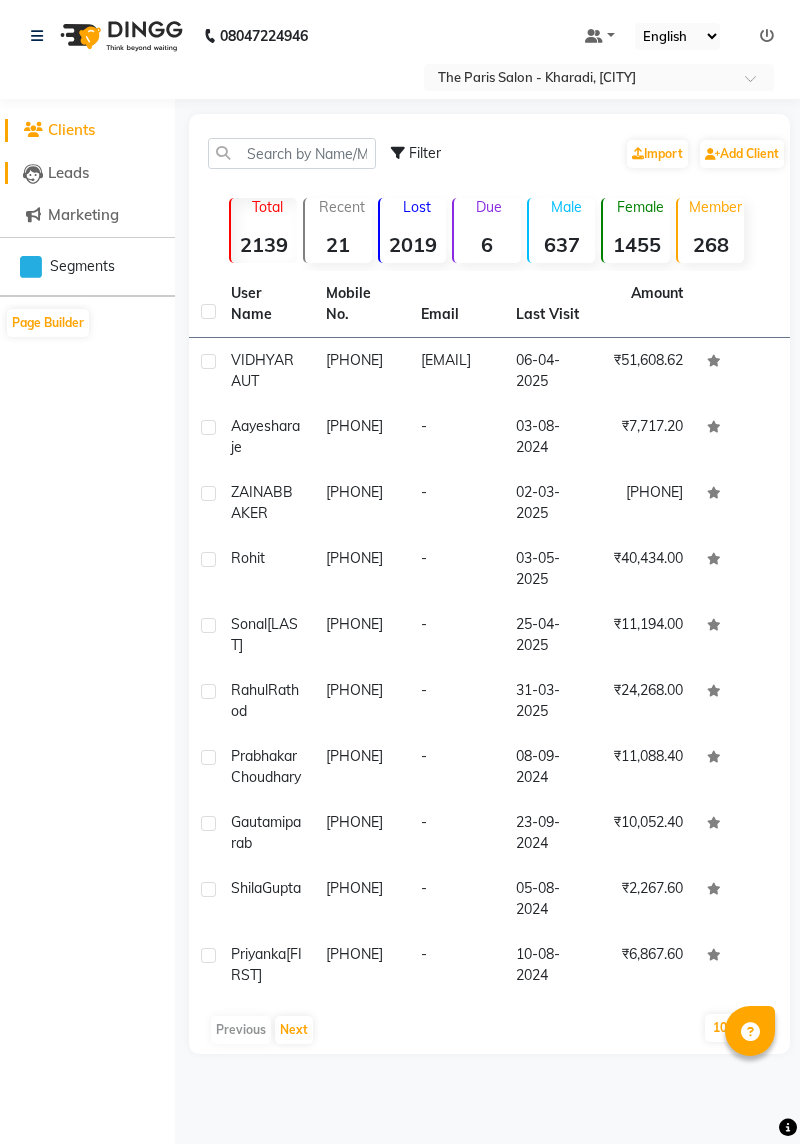 click on "Leads" 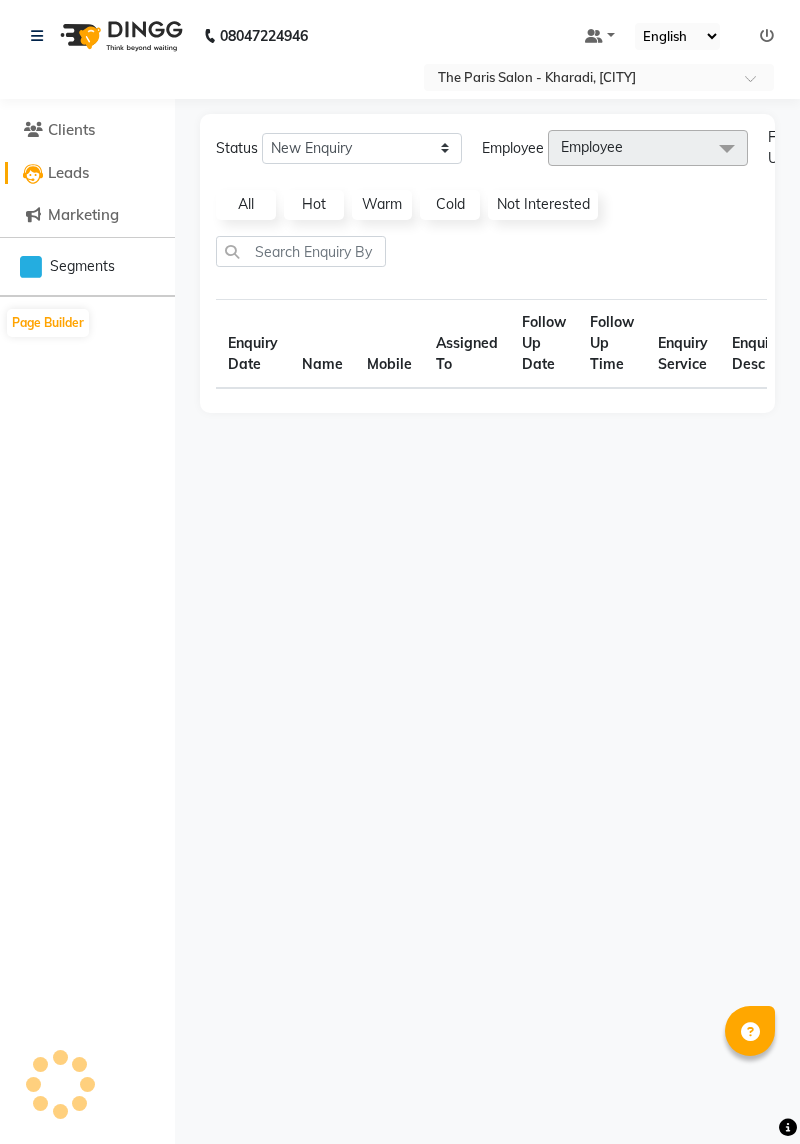 select on "10" 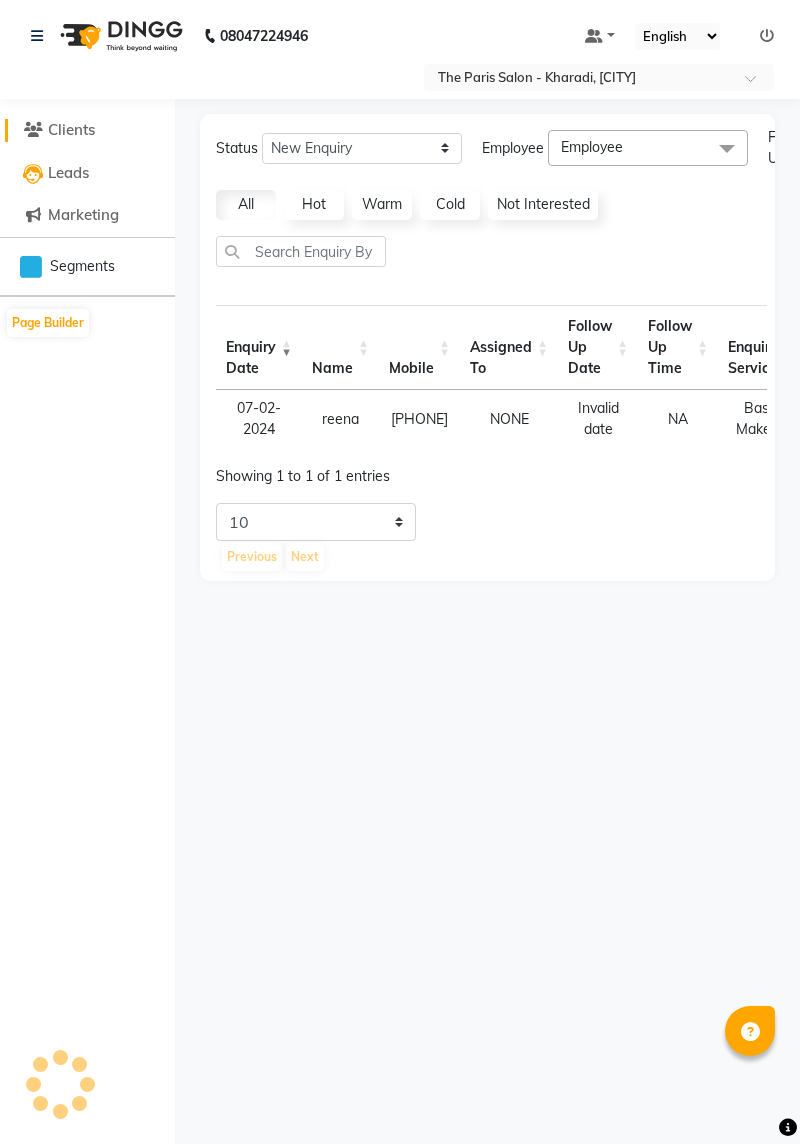 click on "Clients" 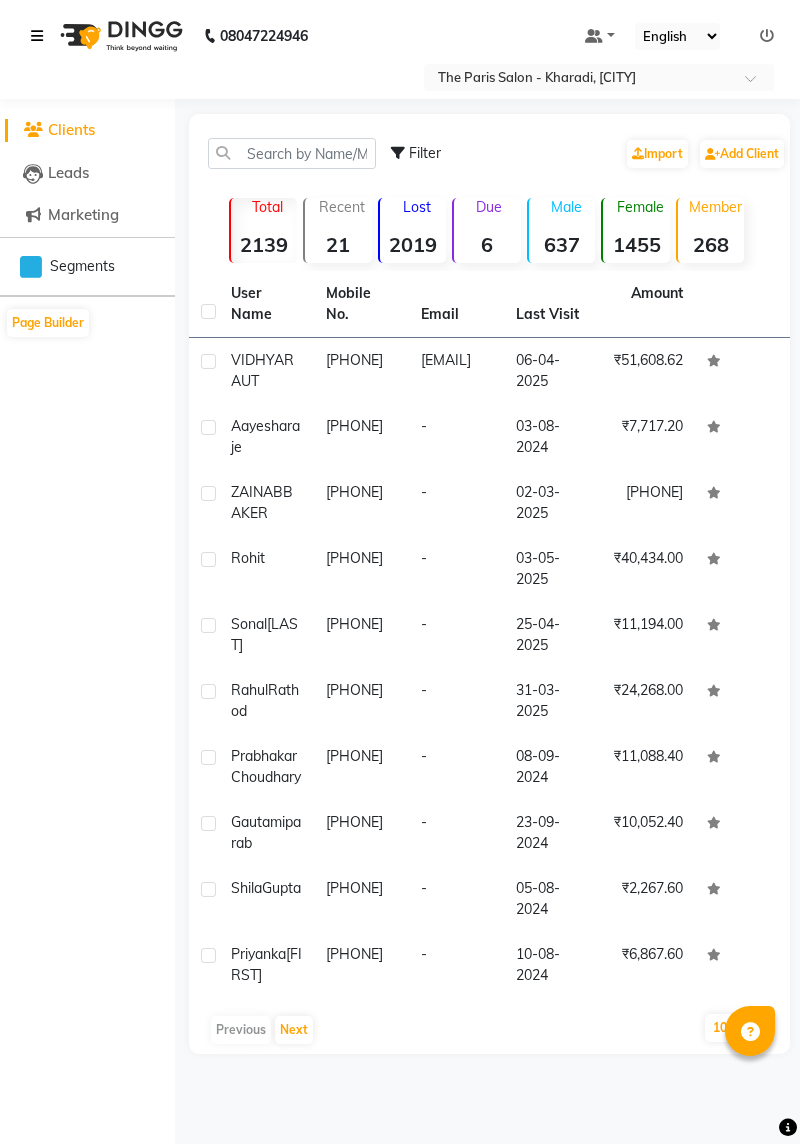 click at bounding box center (41, 36) 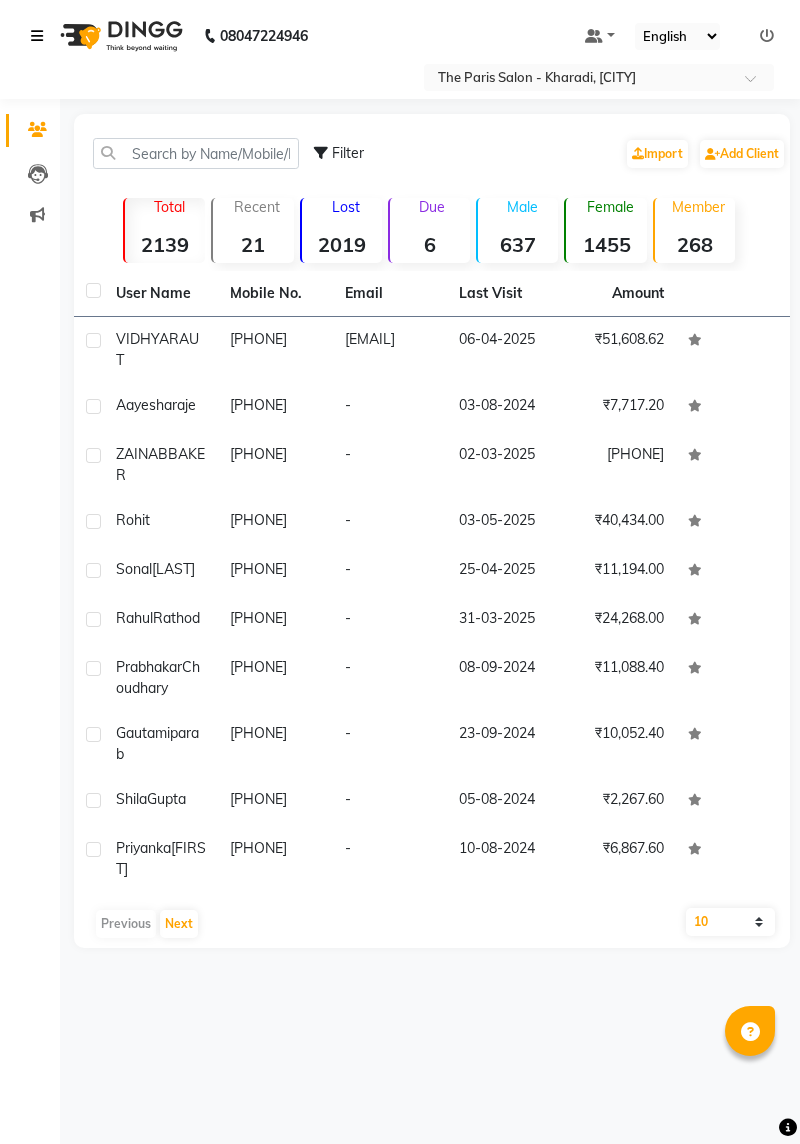 click at bounding box center (41, 36) 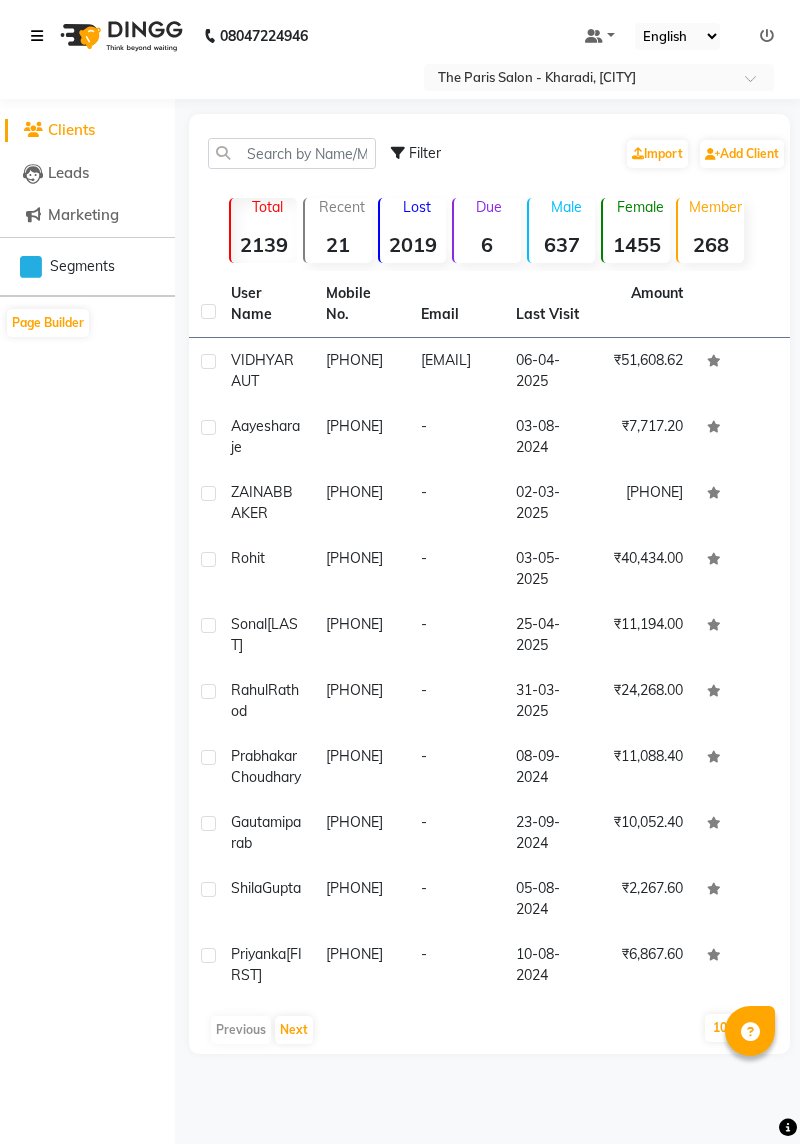 click at bounding box center (37, 36) 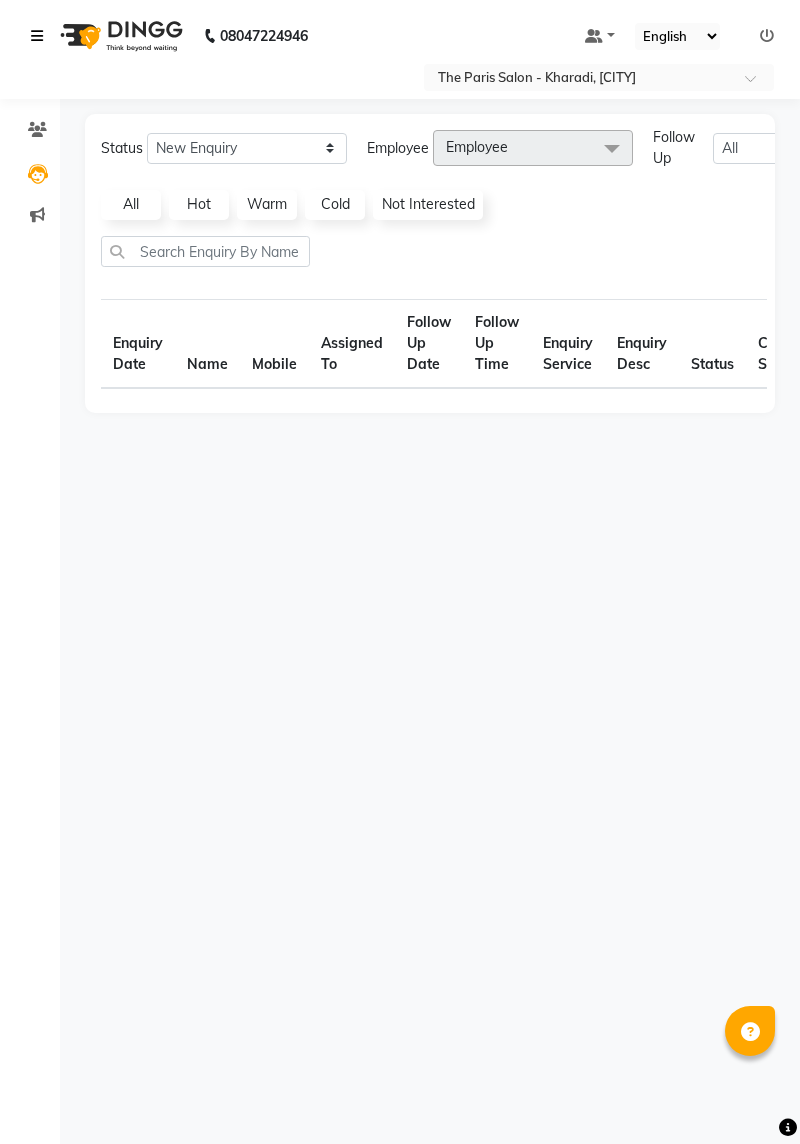 select on "10" 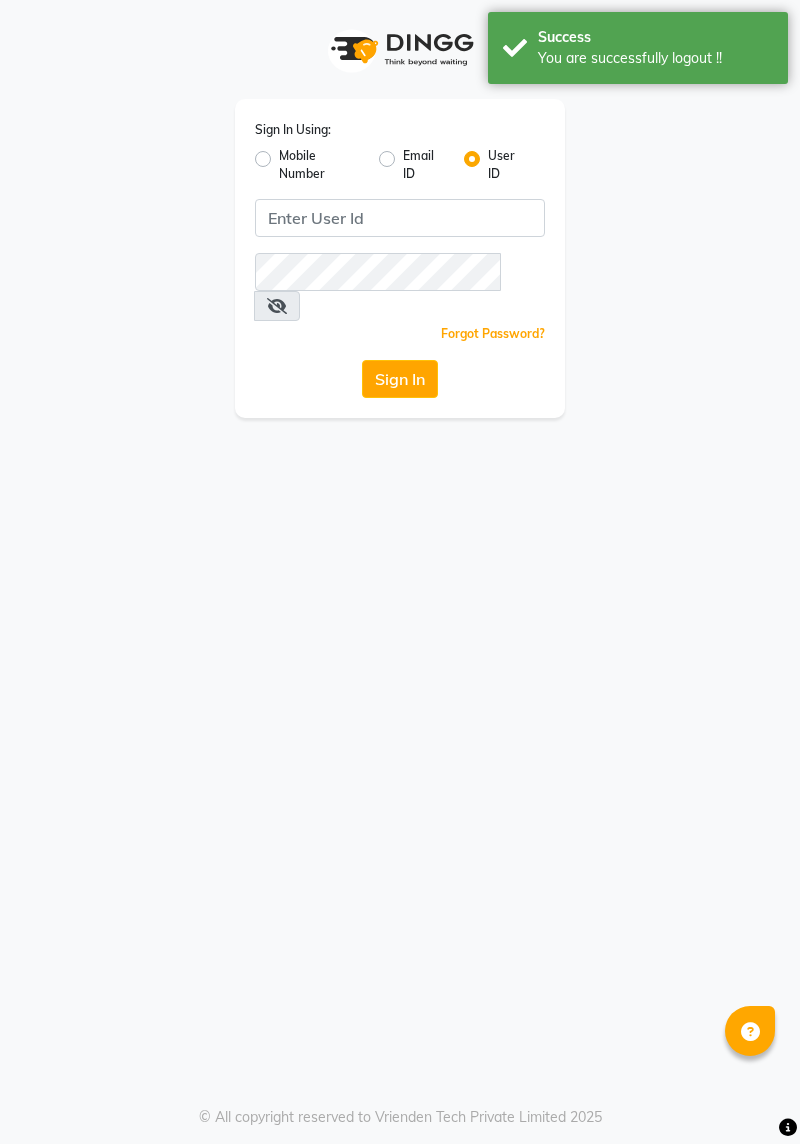 scroll, scrollTop: 0, scrollLeft: 0, axis: both 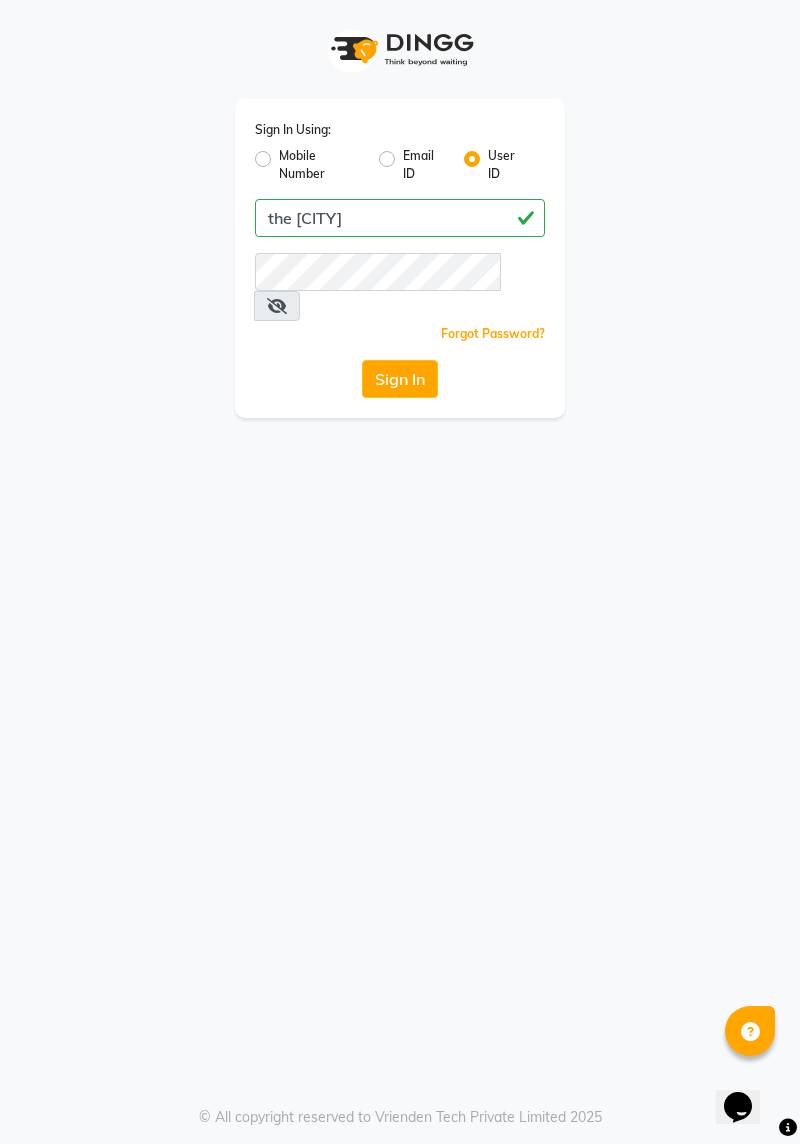 click on "the [CITY]" 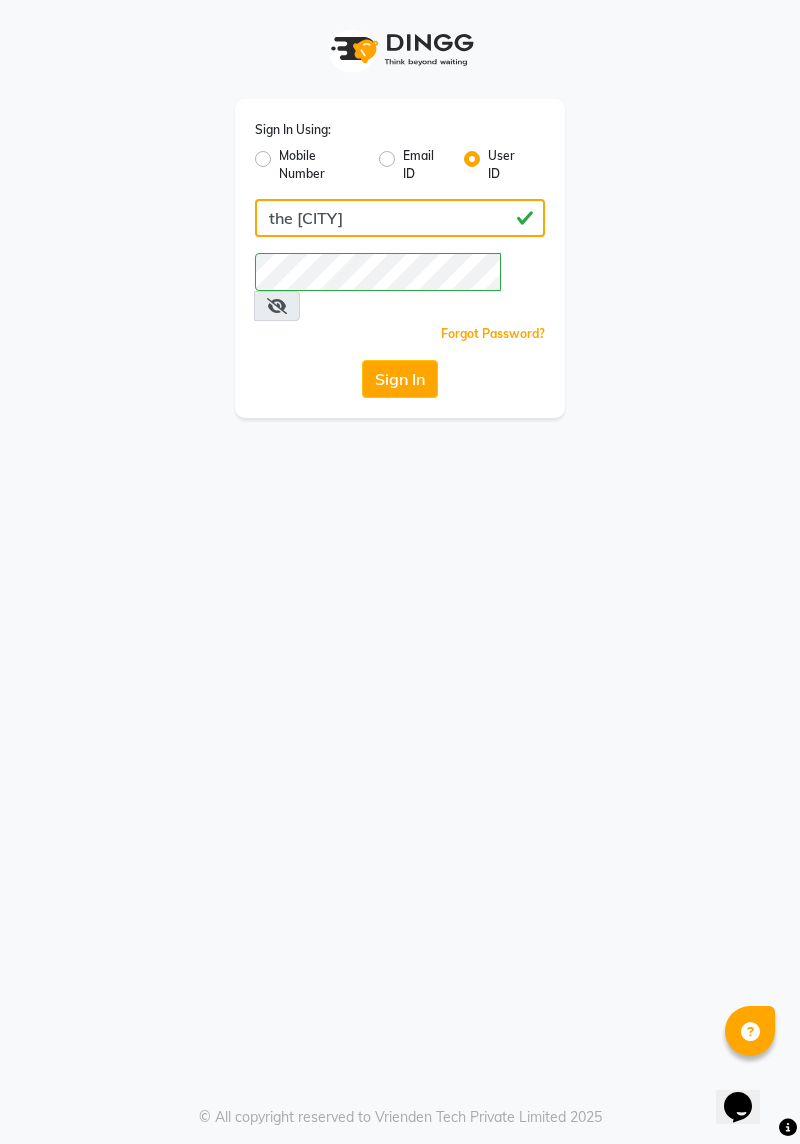 click on "the [CITY]" 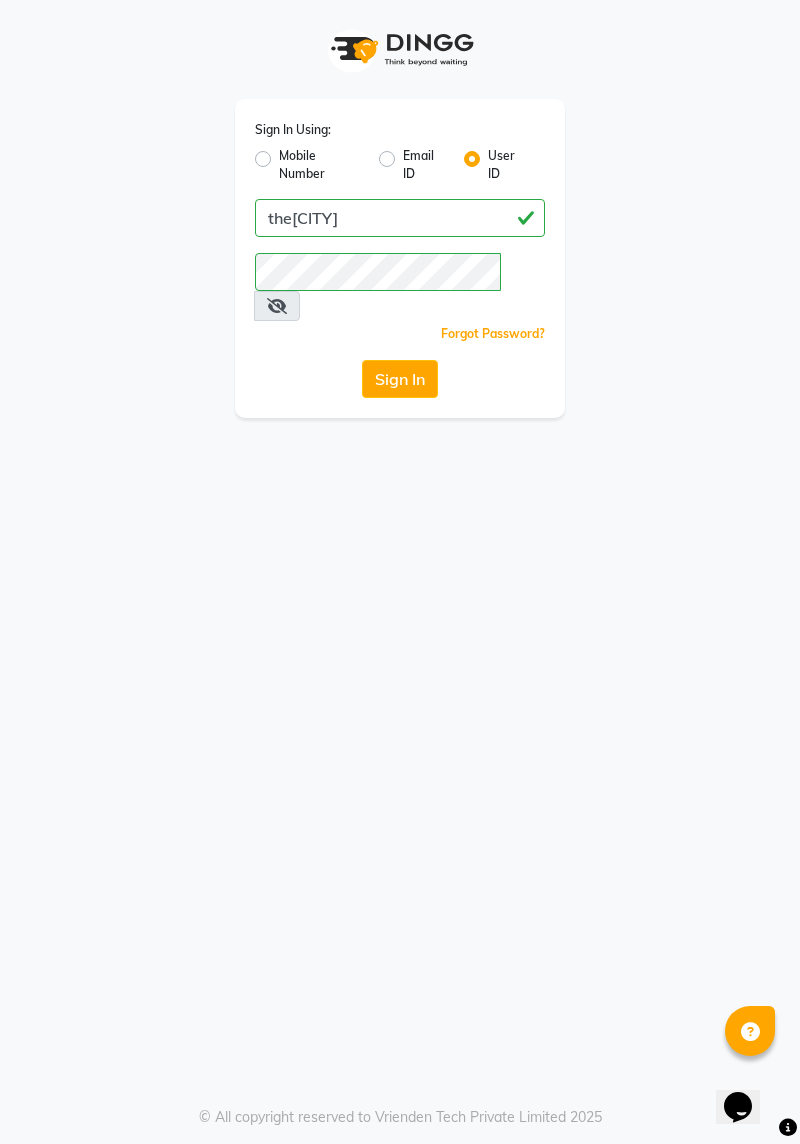 click on "Sign In" 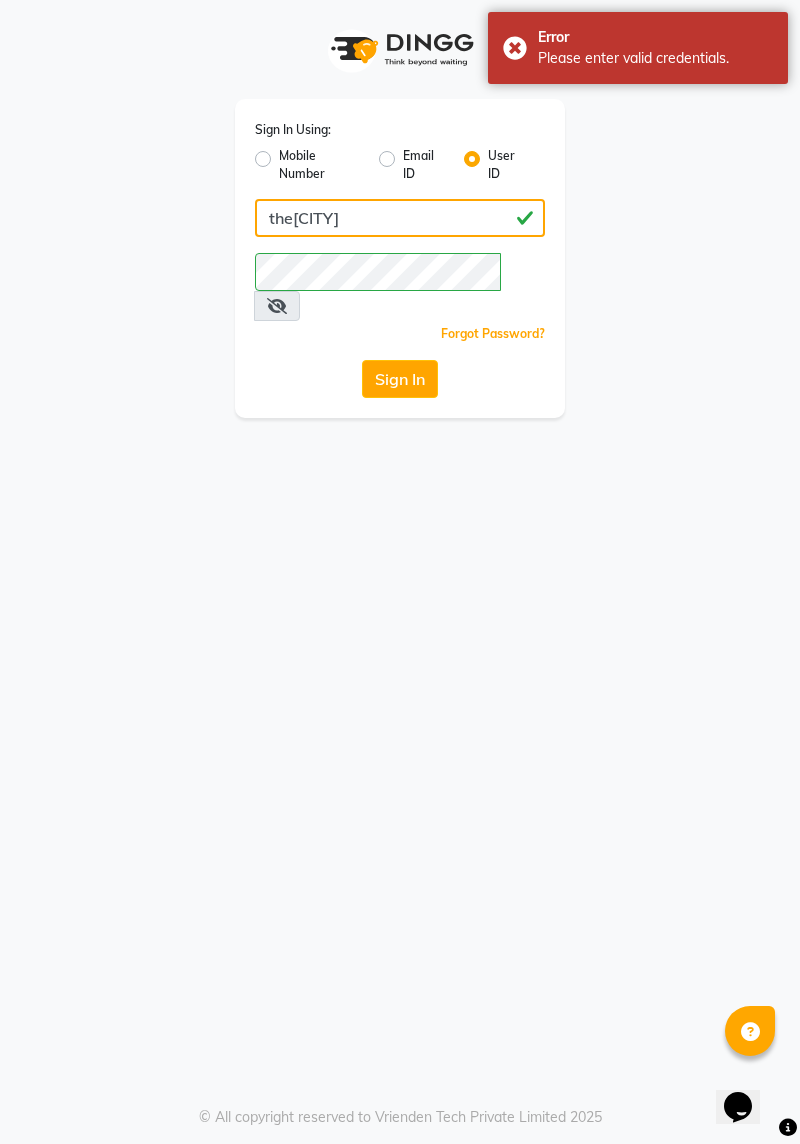 click on "the[CITY]" 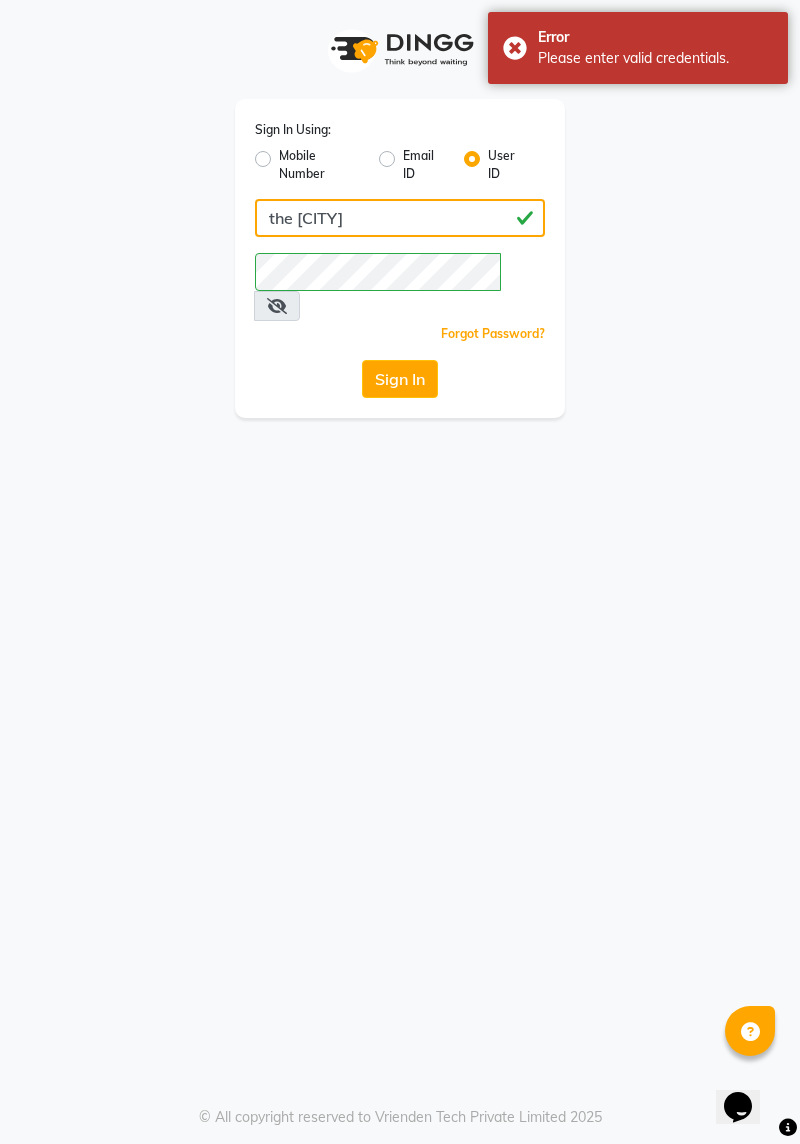 type on "the [CITY]" 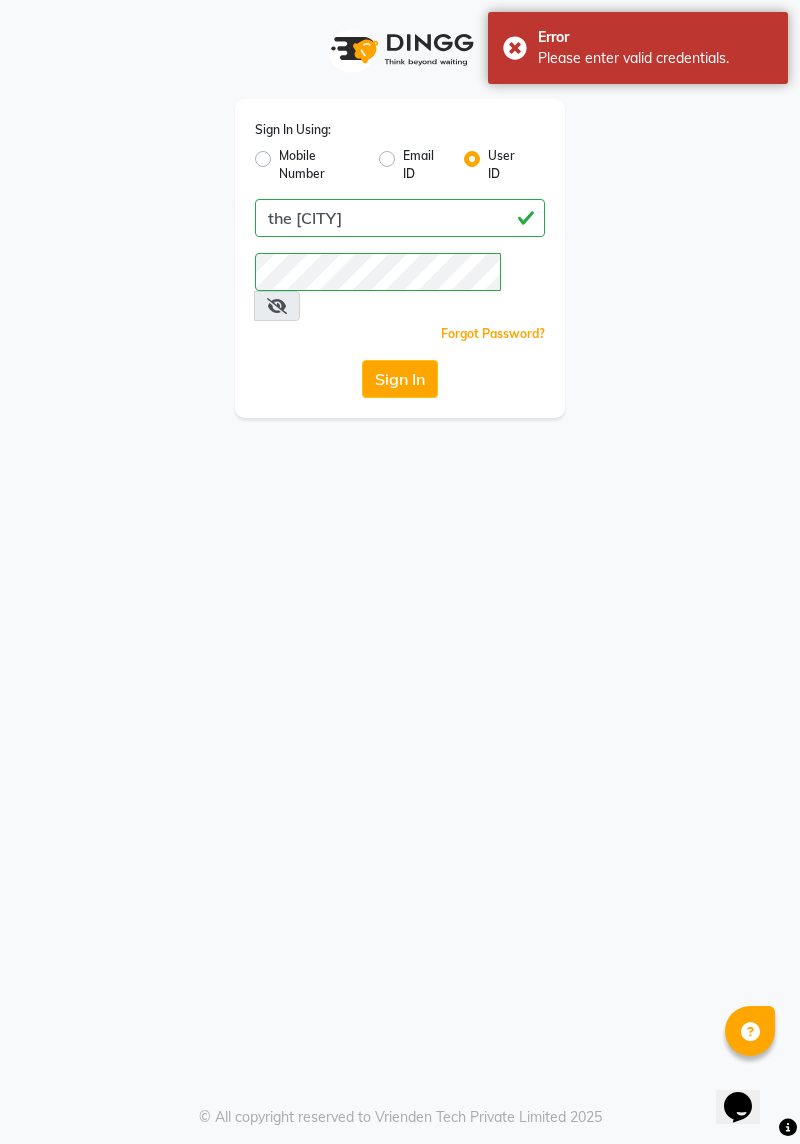 click on "Sign In" 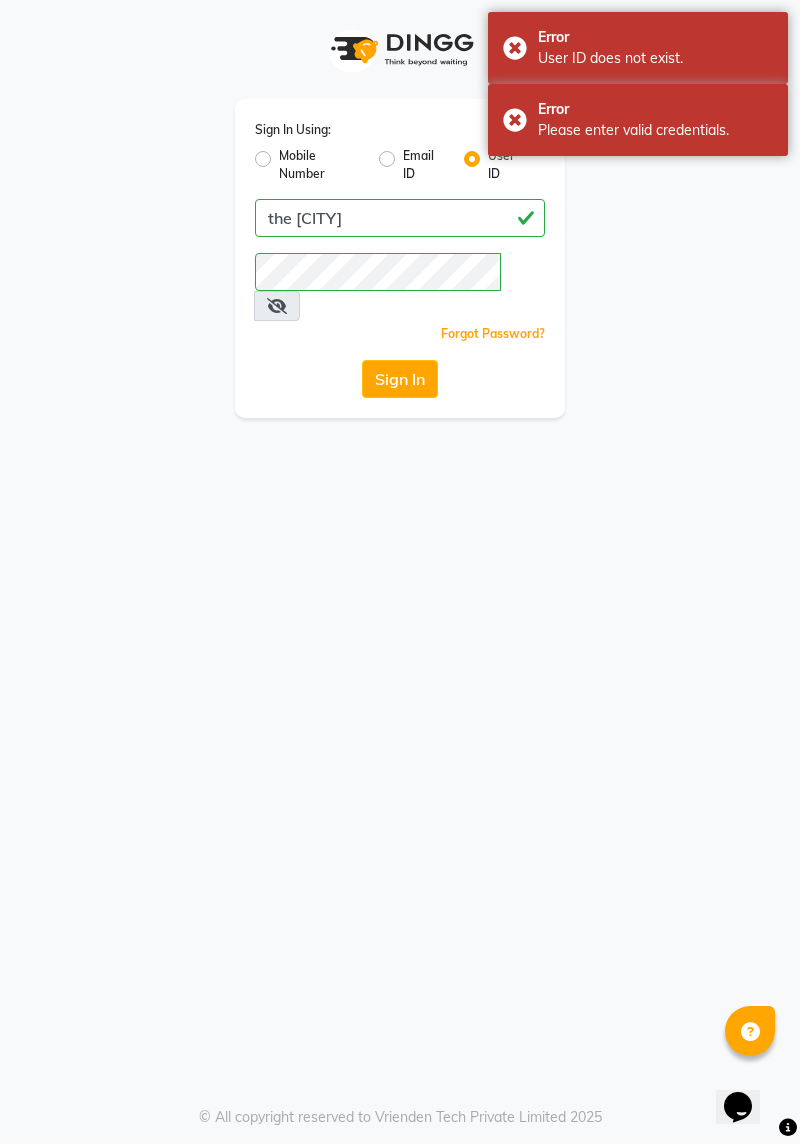 click at bounding box center [277, 306] 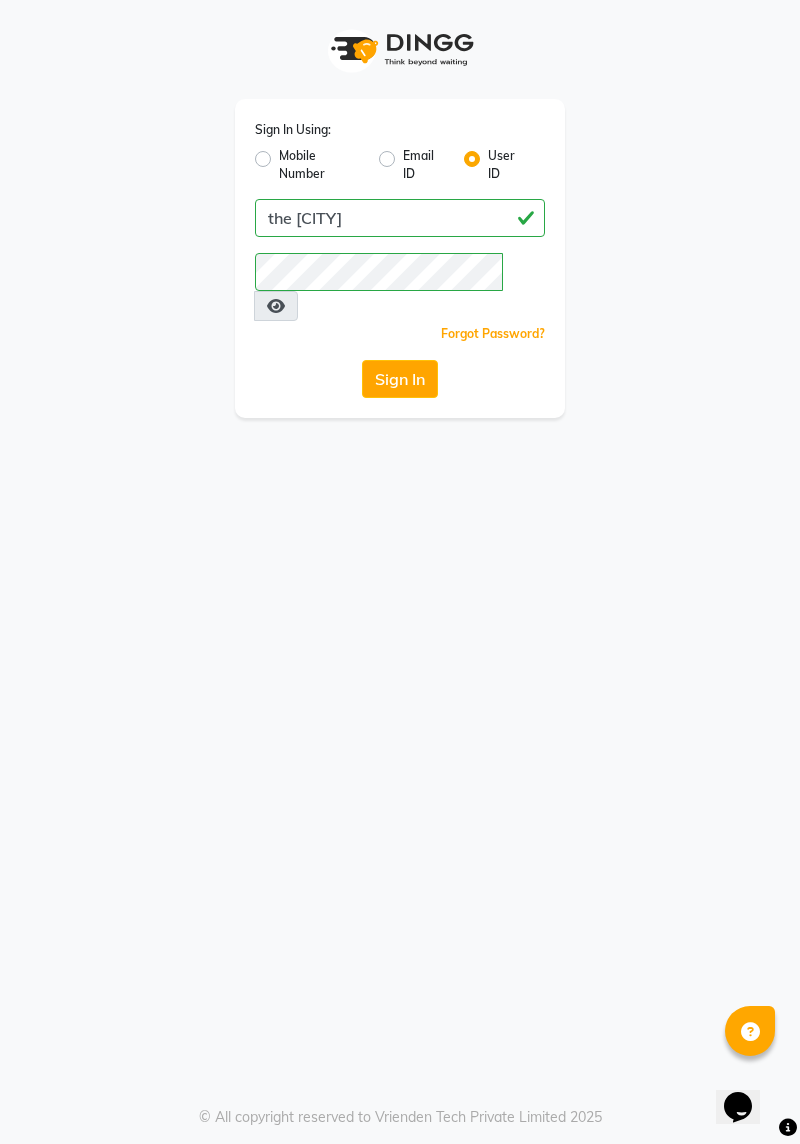 click on "Mobile Number" 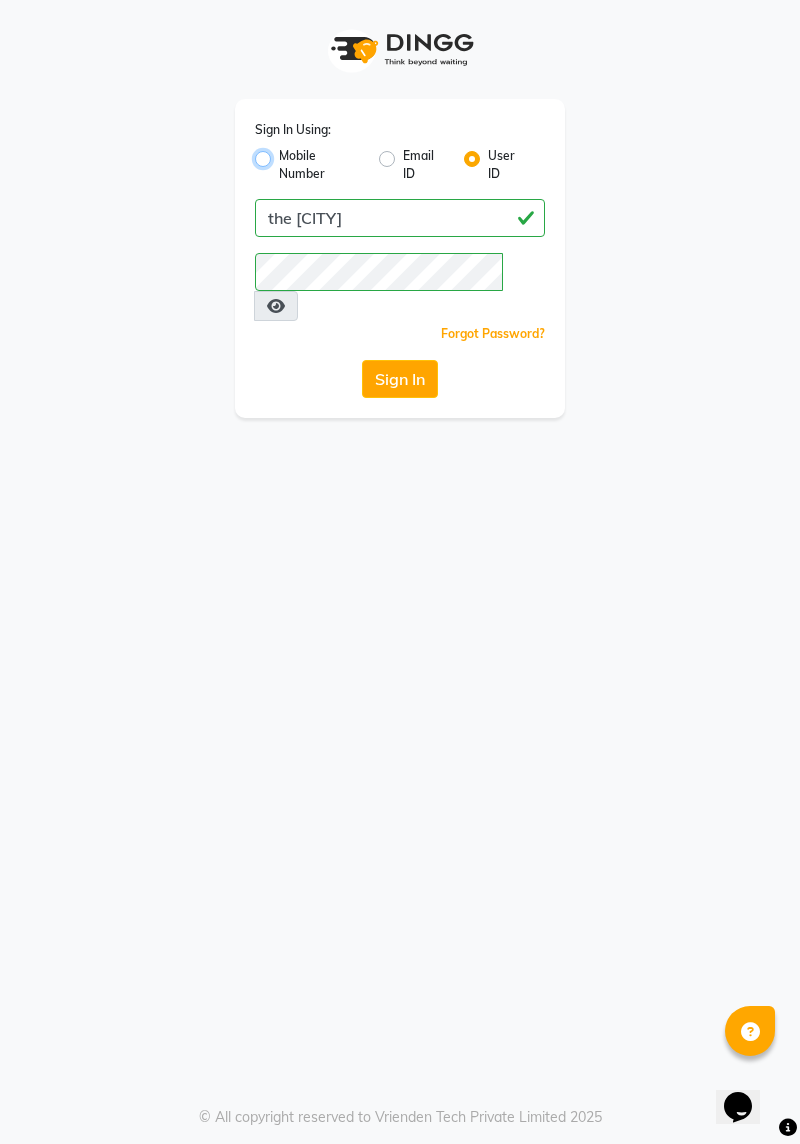click on "Mobile Number" at bounding box center (285, 153) 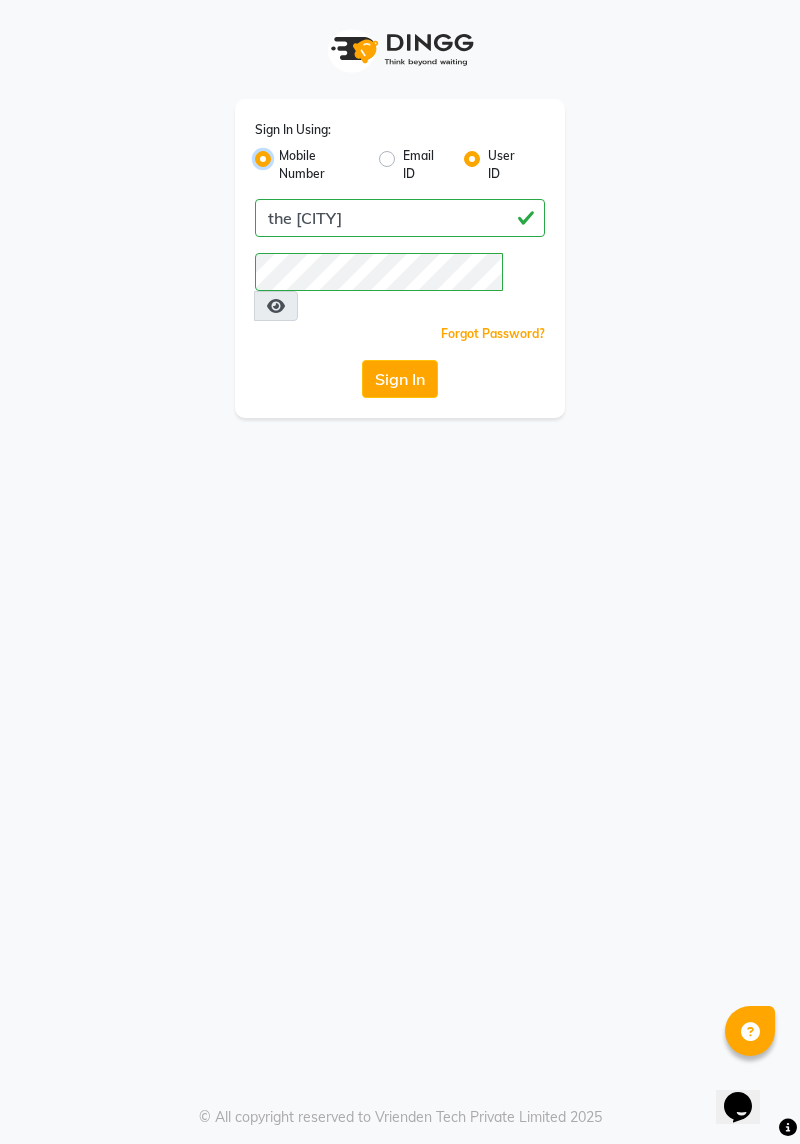 radio on "false" 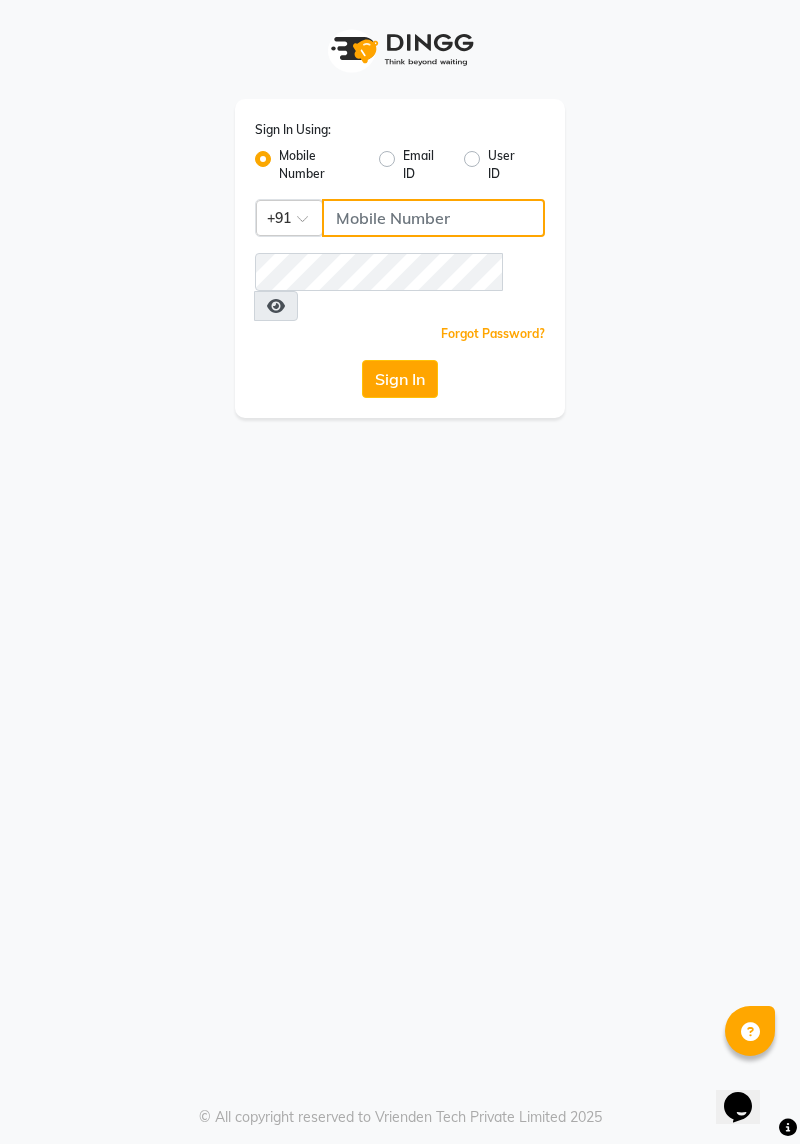 click 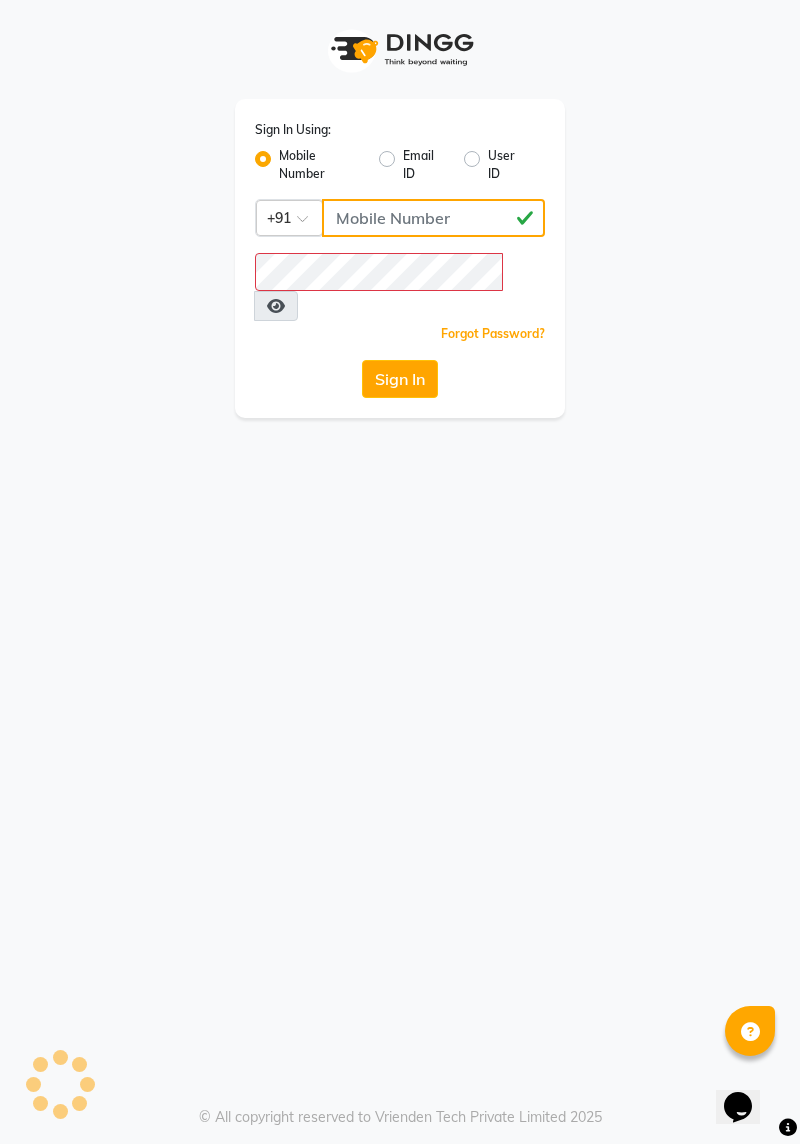type on "[PHONE]" 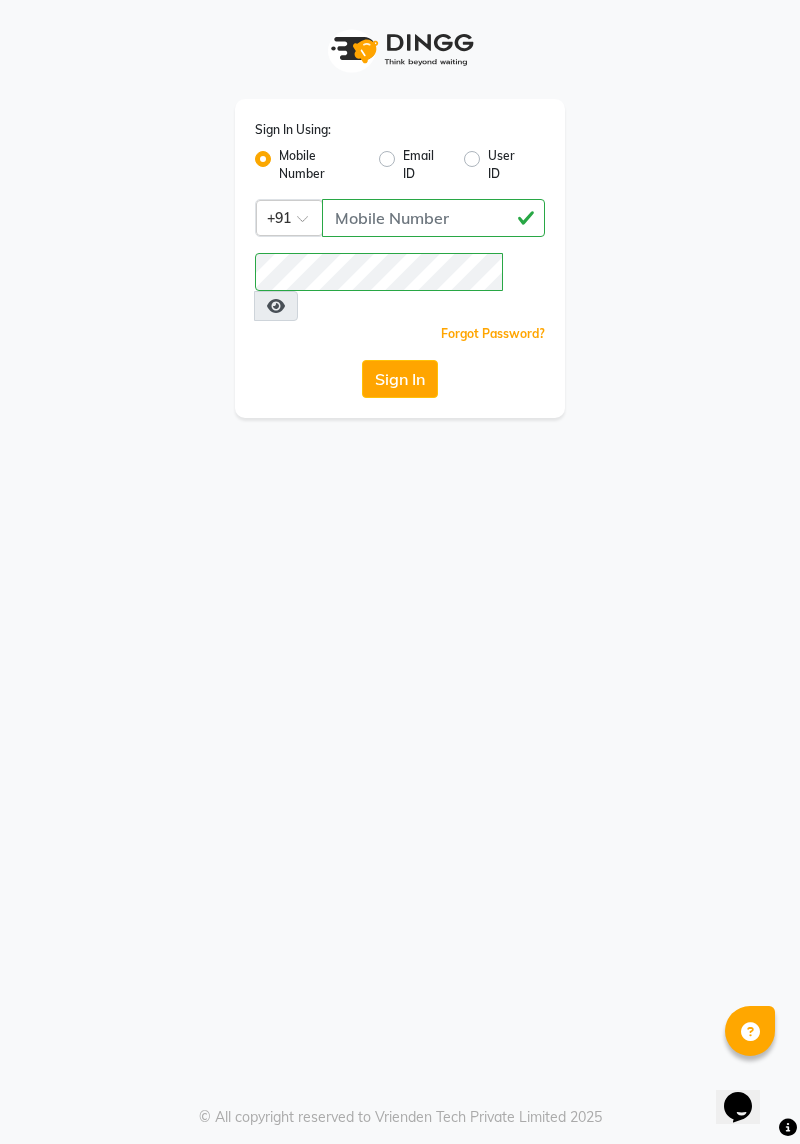 click on "Sign In" 